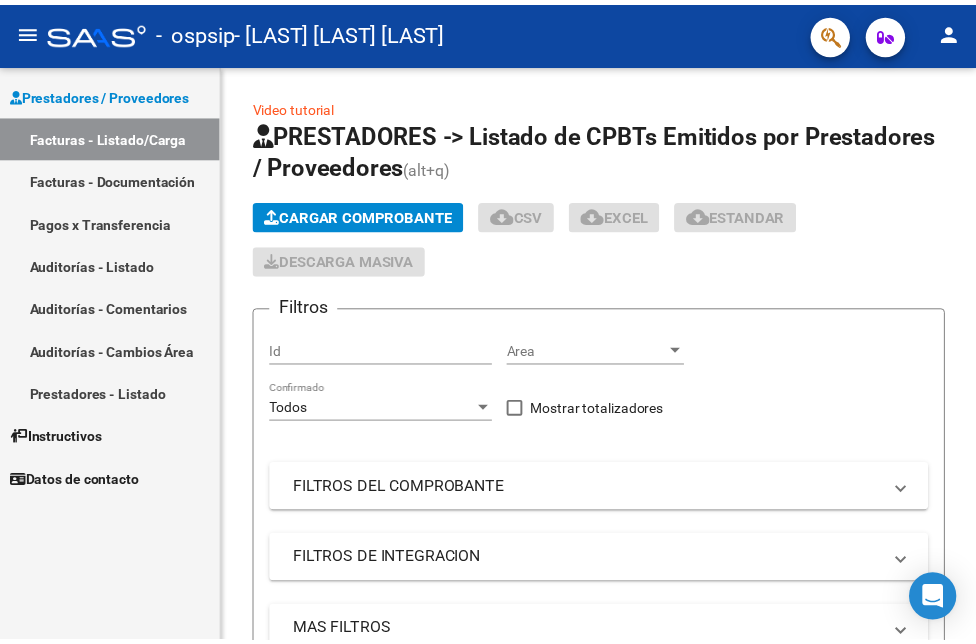 scroll, scrollTop: 0, scrollLeft: 0, axis: both 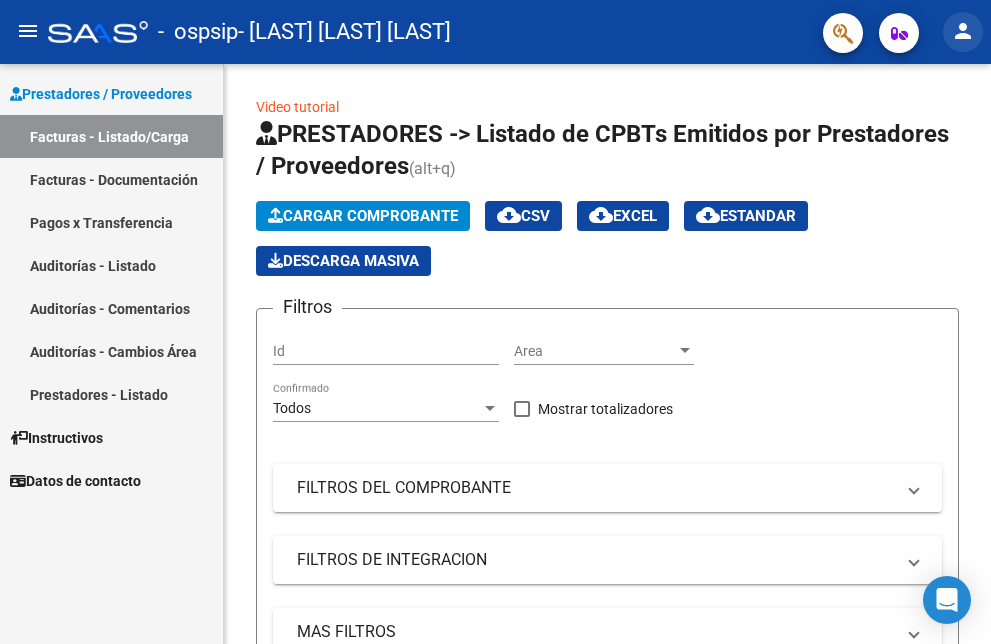 click on "person" 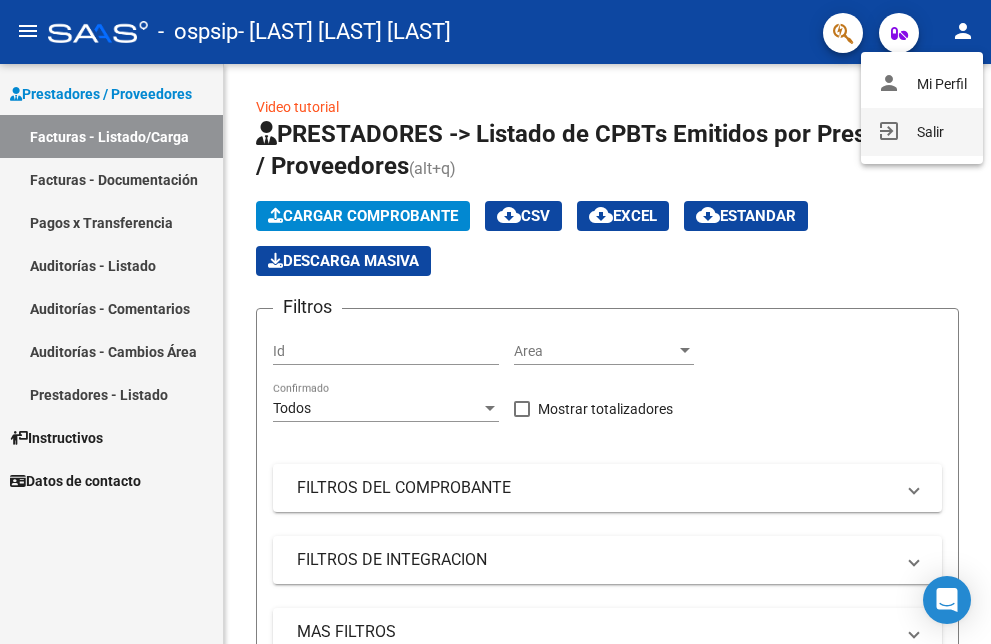 click on "exit_to_app" at bounding box center [889, 131] 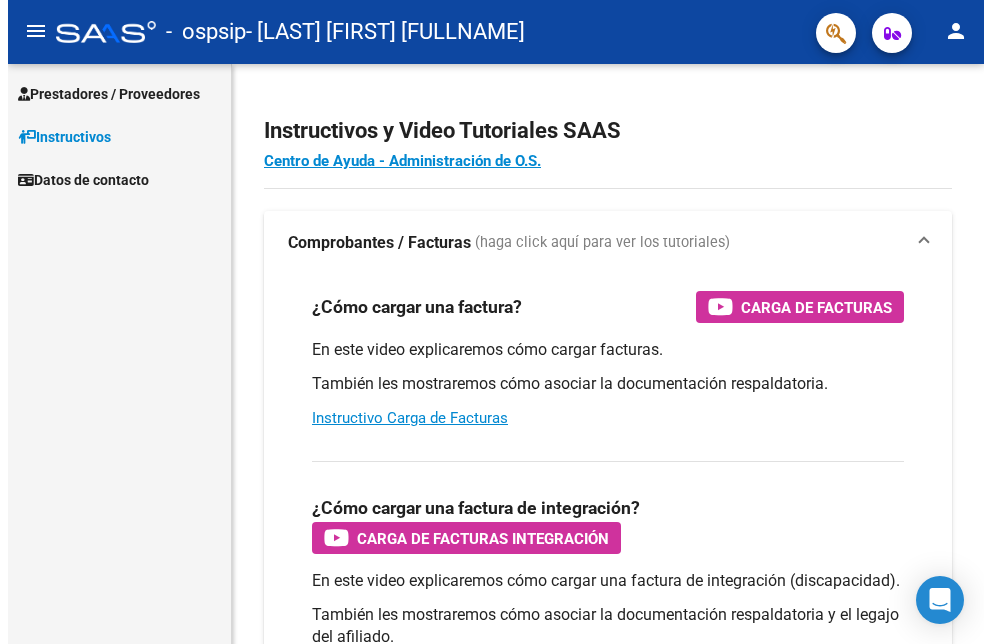 scroll, scrollTop: 0, scrollLeft: 0, axis: both 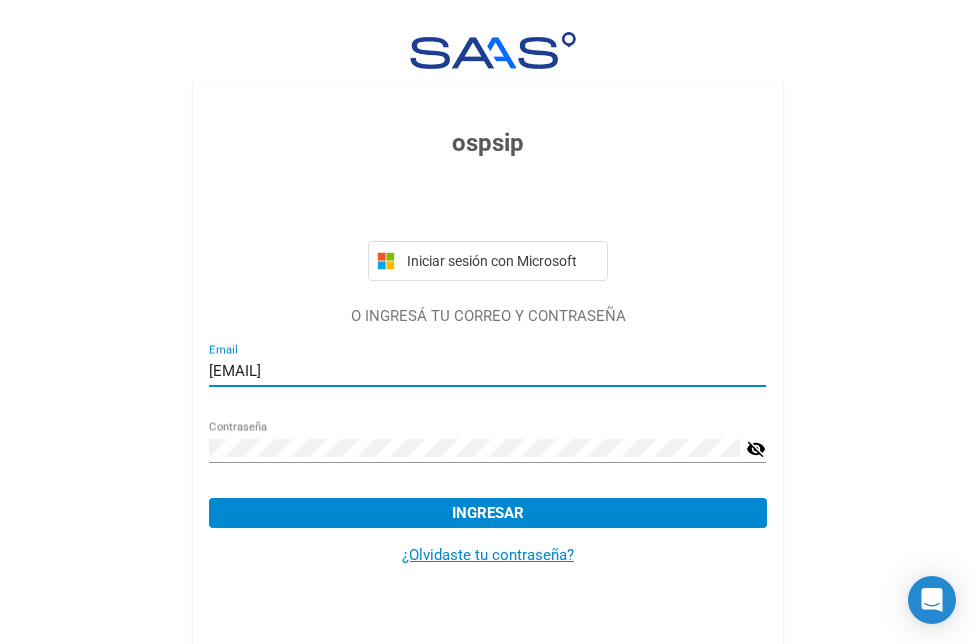 click on "lucia.betiana.torres@gmail.com" at bounding box center [487, 371] 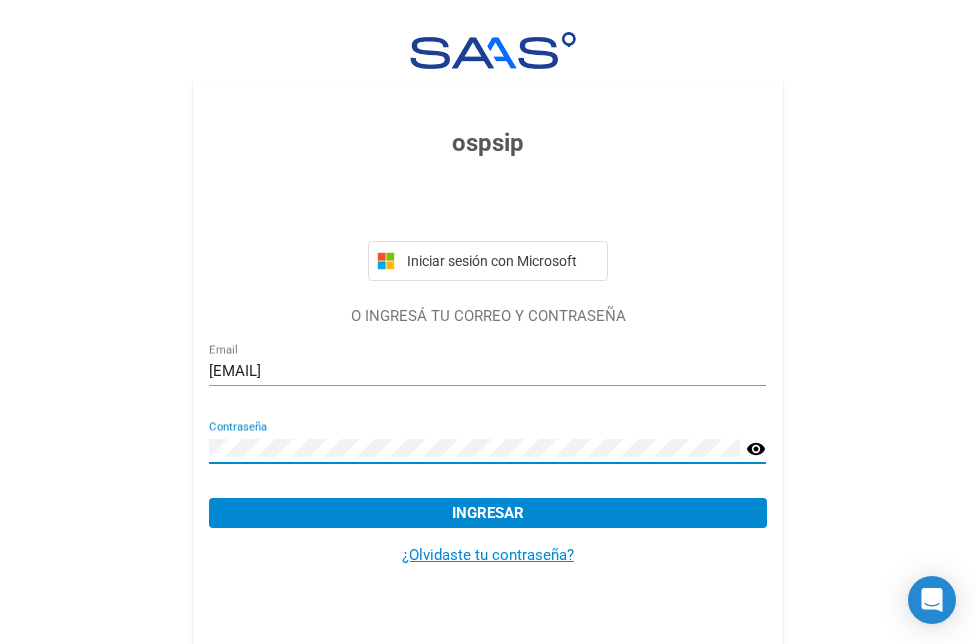 click on "ospsip  Iniciar sesión con Microsoft O INGRESÁ TU CORREO Y CONTRASEÑA thiaguinale@hotmail.com Email Contraseña visibility  Ingresar  ¿Olvidaste tu contraseña?" 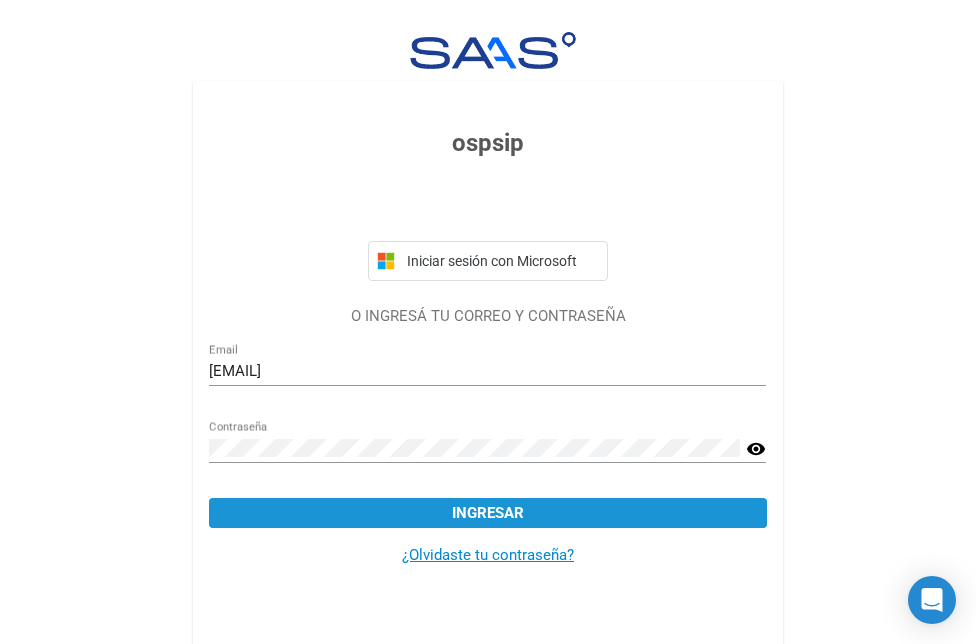 click on "Ingresar" 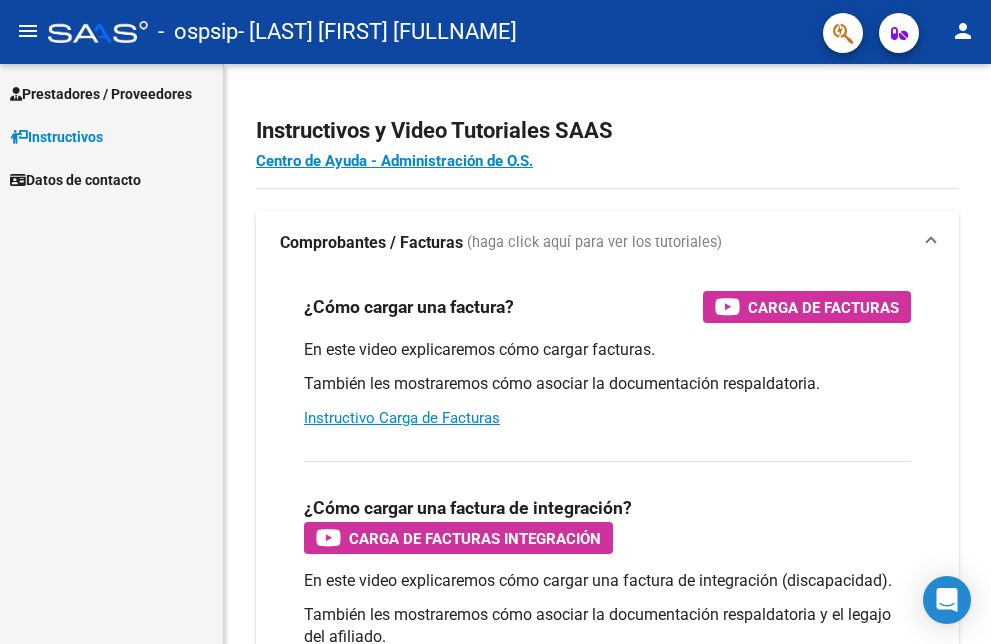 click on "person" 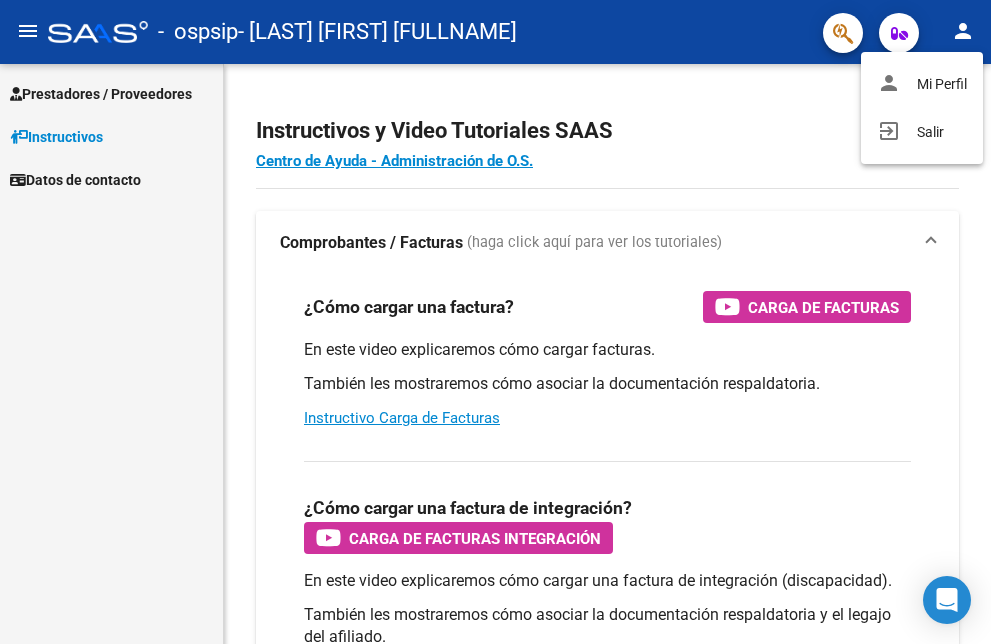 click at bounding box center (495, 322) 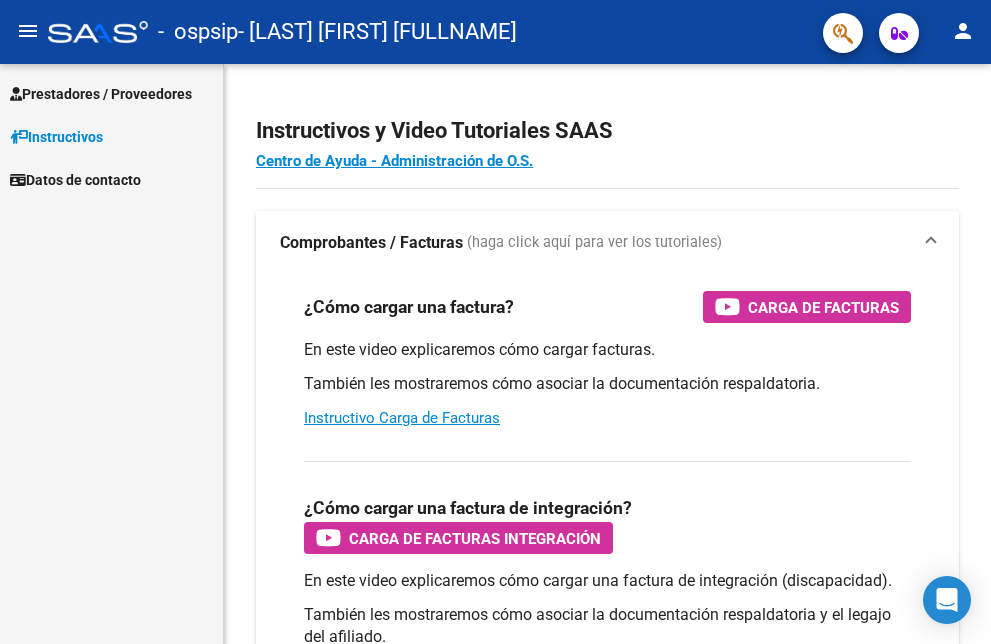 click on "person" 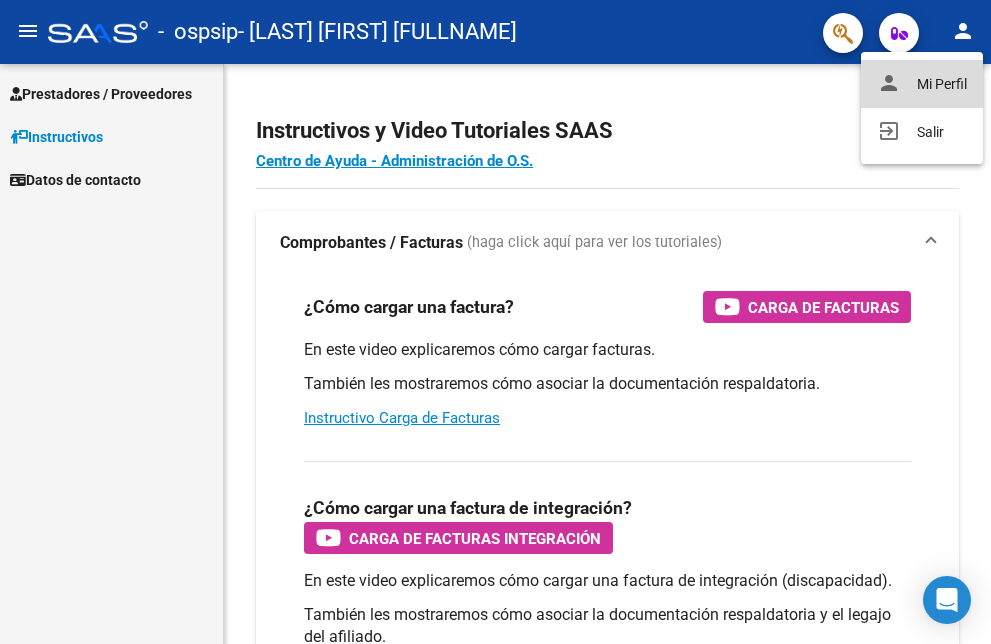 click on "person  Mi Perfil" at bounding box center [922, 84] 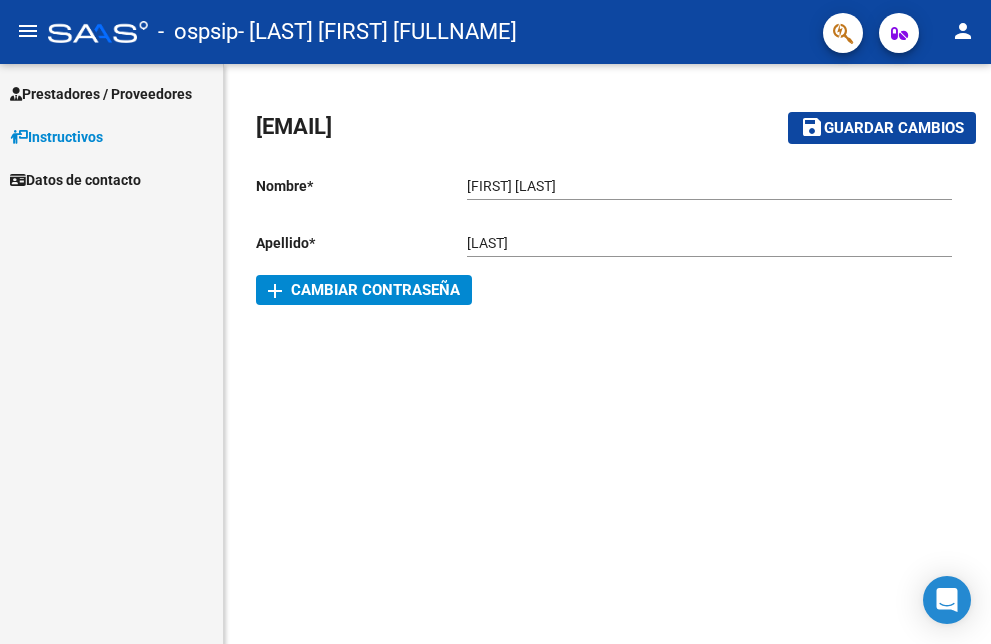 click on "thiaguinale@hotmail.com    save Guardar cambios Nombre  *   aburto cifuentes Ingresar nombre  Apellido  *   edith Ingresar apellido  Email * thiaguinale@hotmail.com Email add  Cambiar Contraseña" 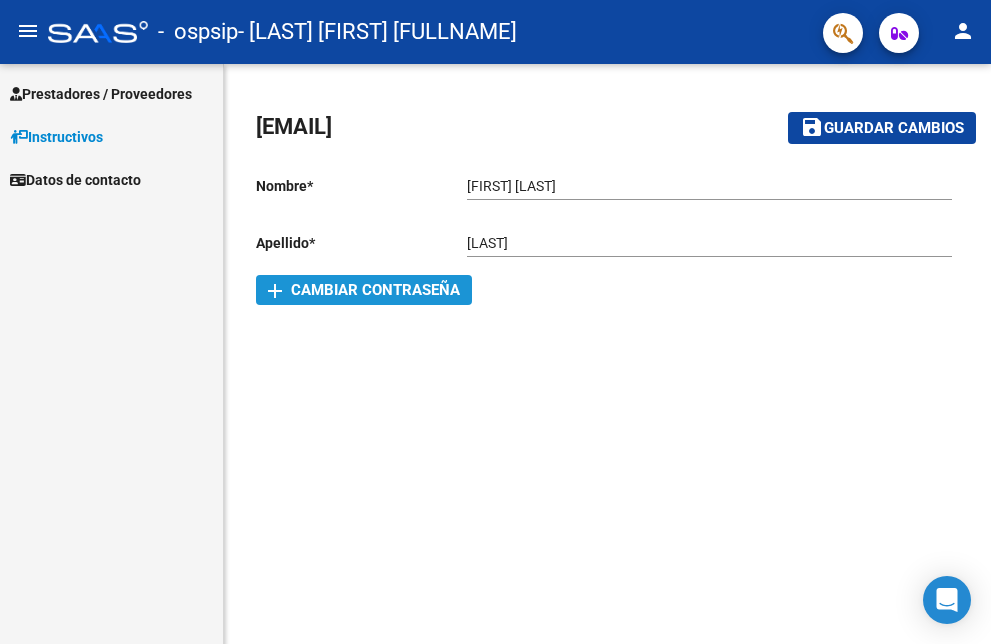 click on "add  Cambiar Contraseña" 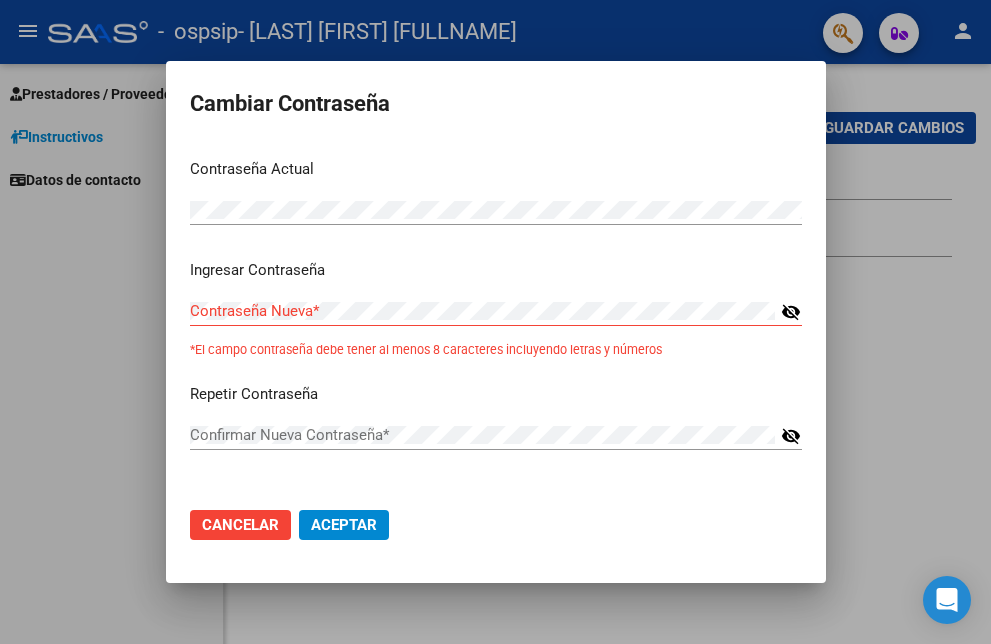 click on "Contraseña Nueva  *" at bounding box center [482, 311] 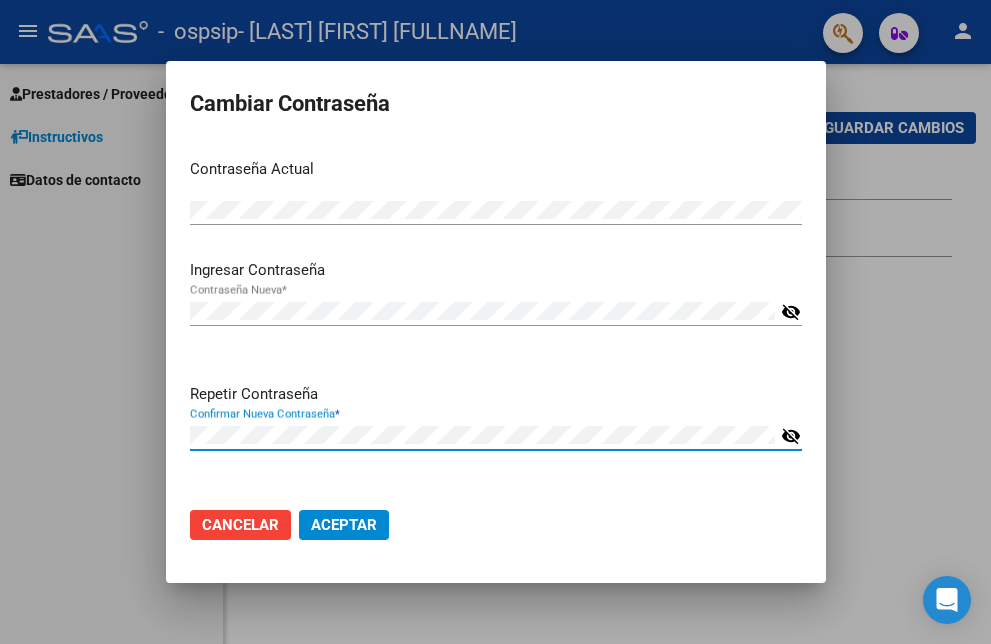 click on "visibility_off" at bounding box center (791, 312) 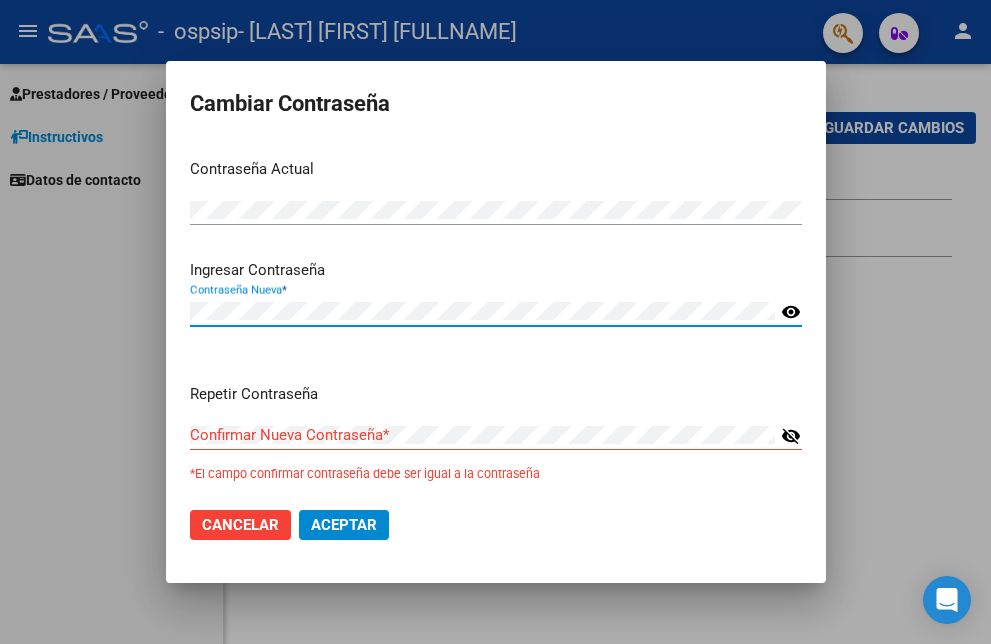 click on "Contraseña Actual  Contraseña Actual  * Ingresar Contraseña  Contraseña Nueva  * visibility Repetir Contraseña  Confirmar Nueva Contraseña  * visibility_off  *El campo confirmar contraseña debe ser igual a la contraseña" at bounding box center (496, 317) 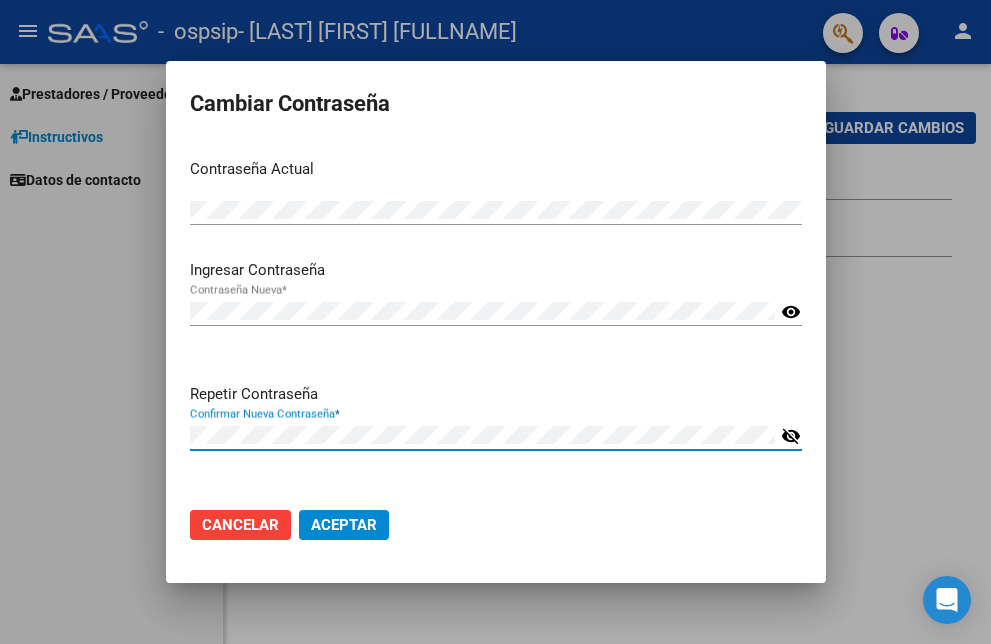 click on "Aceptar" 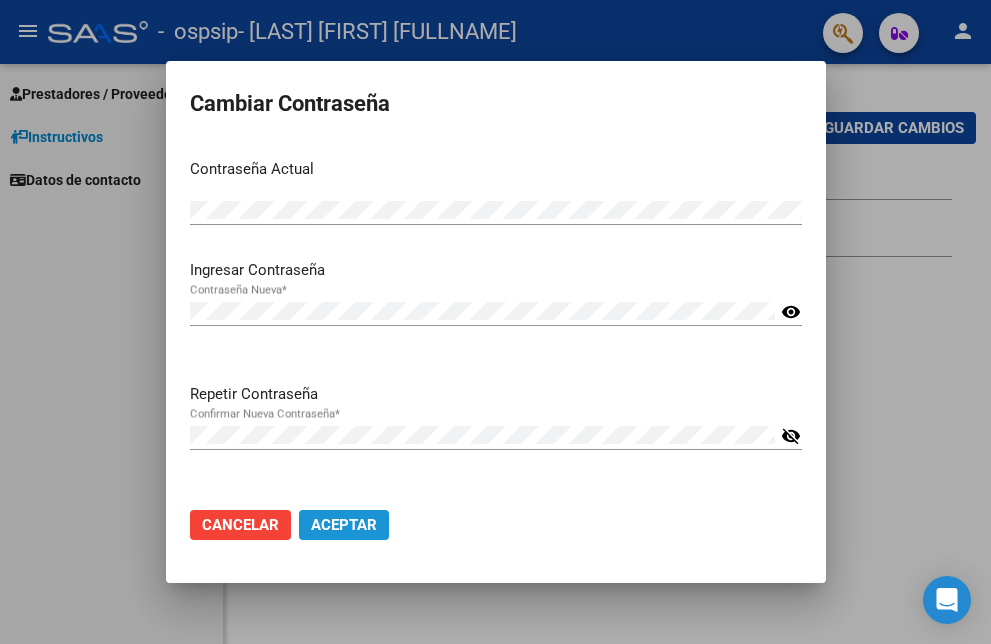 click on "Aceptar" 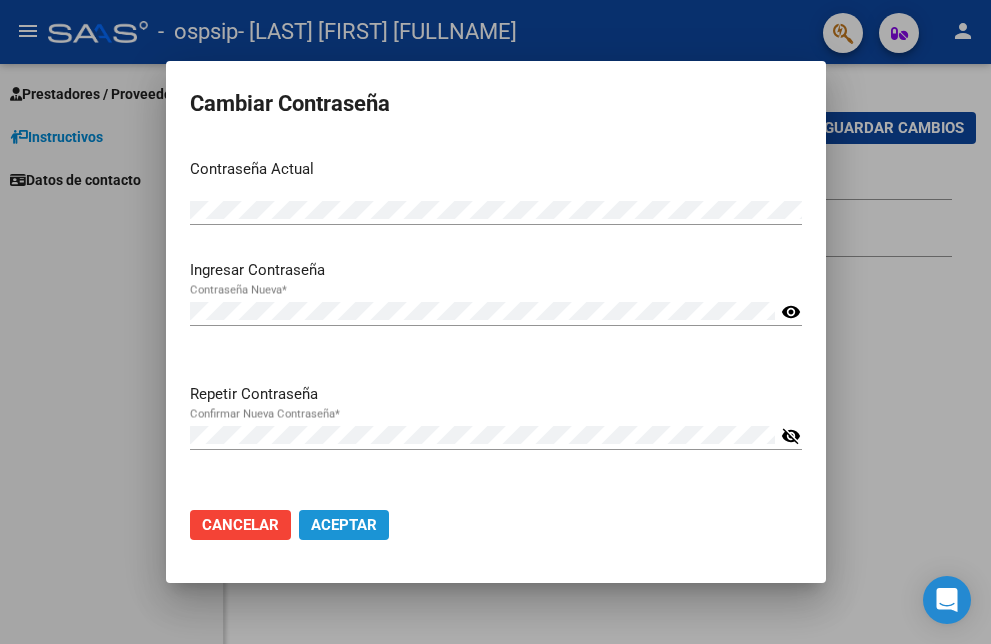 click on "Aceptar" 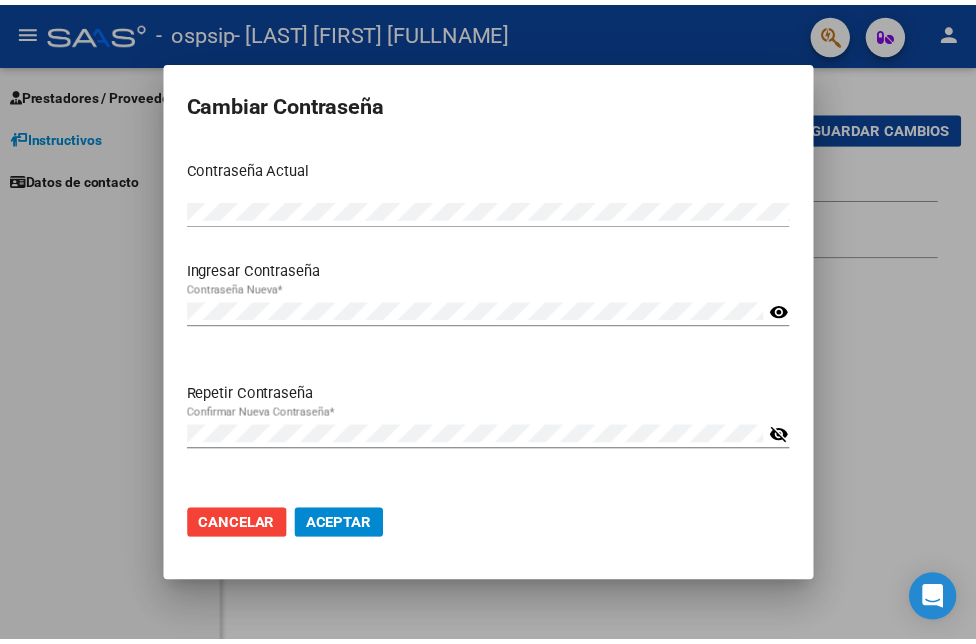 scroll, scrollTop: 0, scrollLeft: 16, axis: horizontal 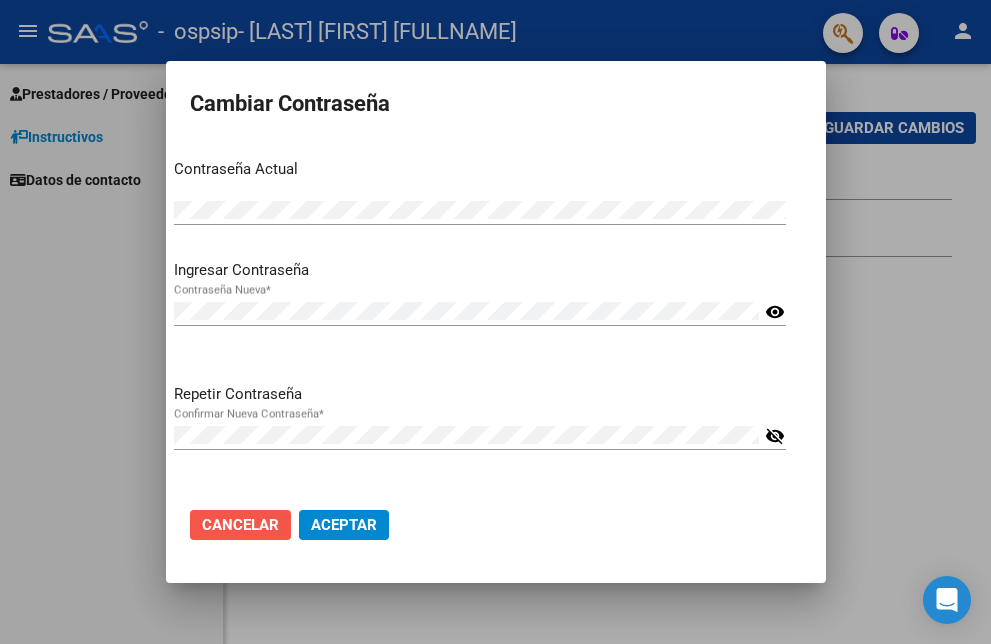 click on "Cancelar" 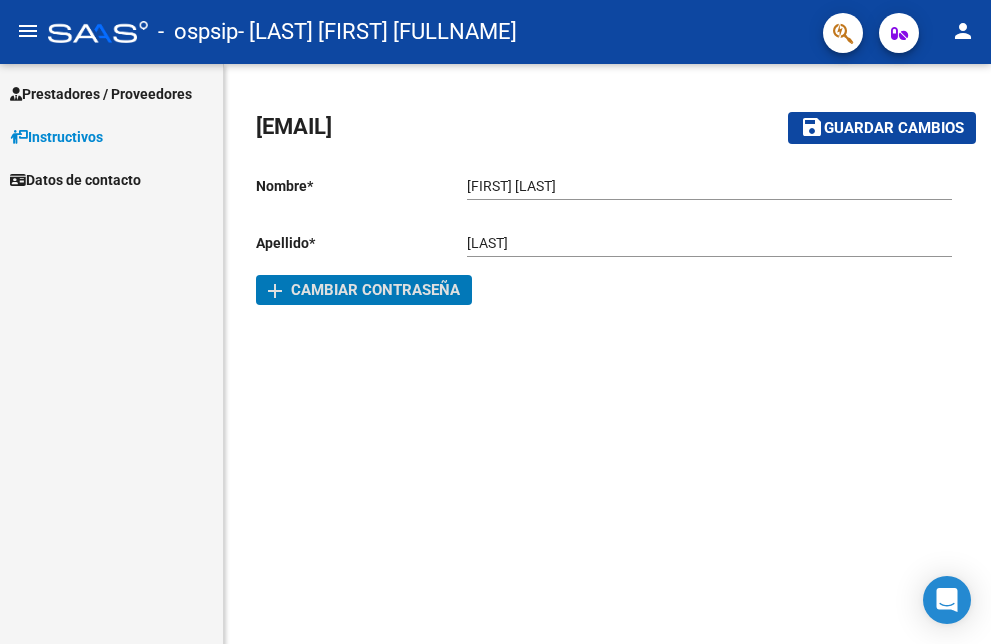 click on "person" 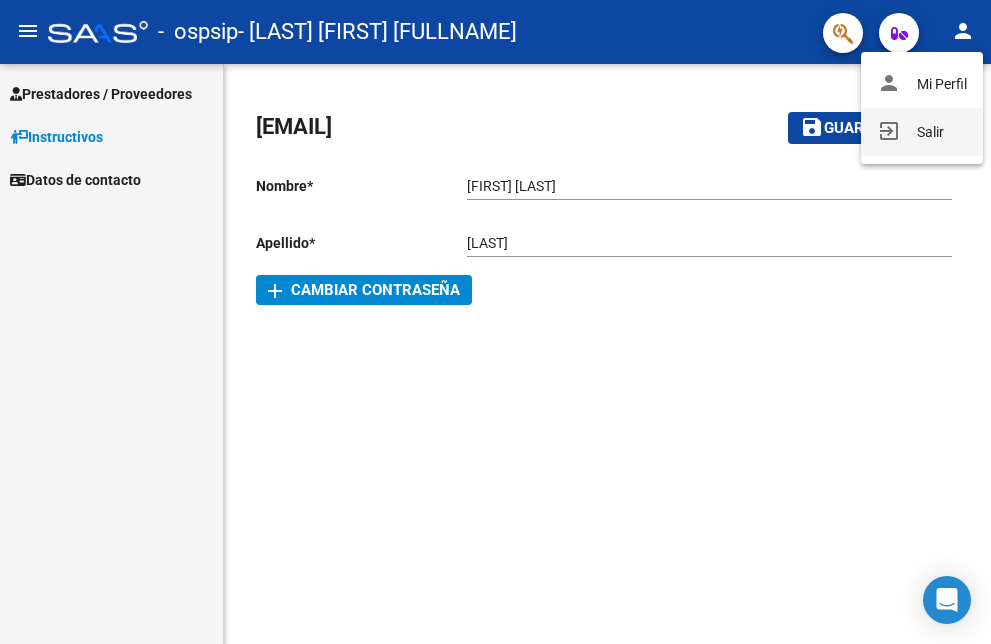 click on "exit_to_app  Salir" at bounding box center (922, 132) 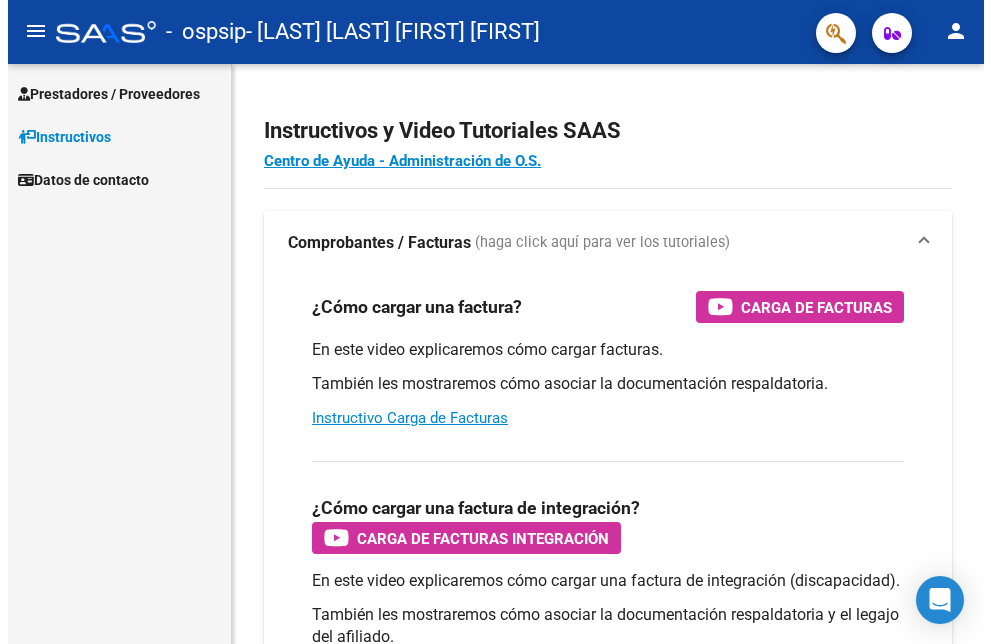scroll, scrollTop: 0, scrollLeft: 0, axis: both 